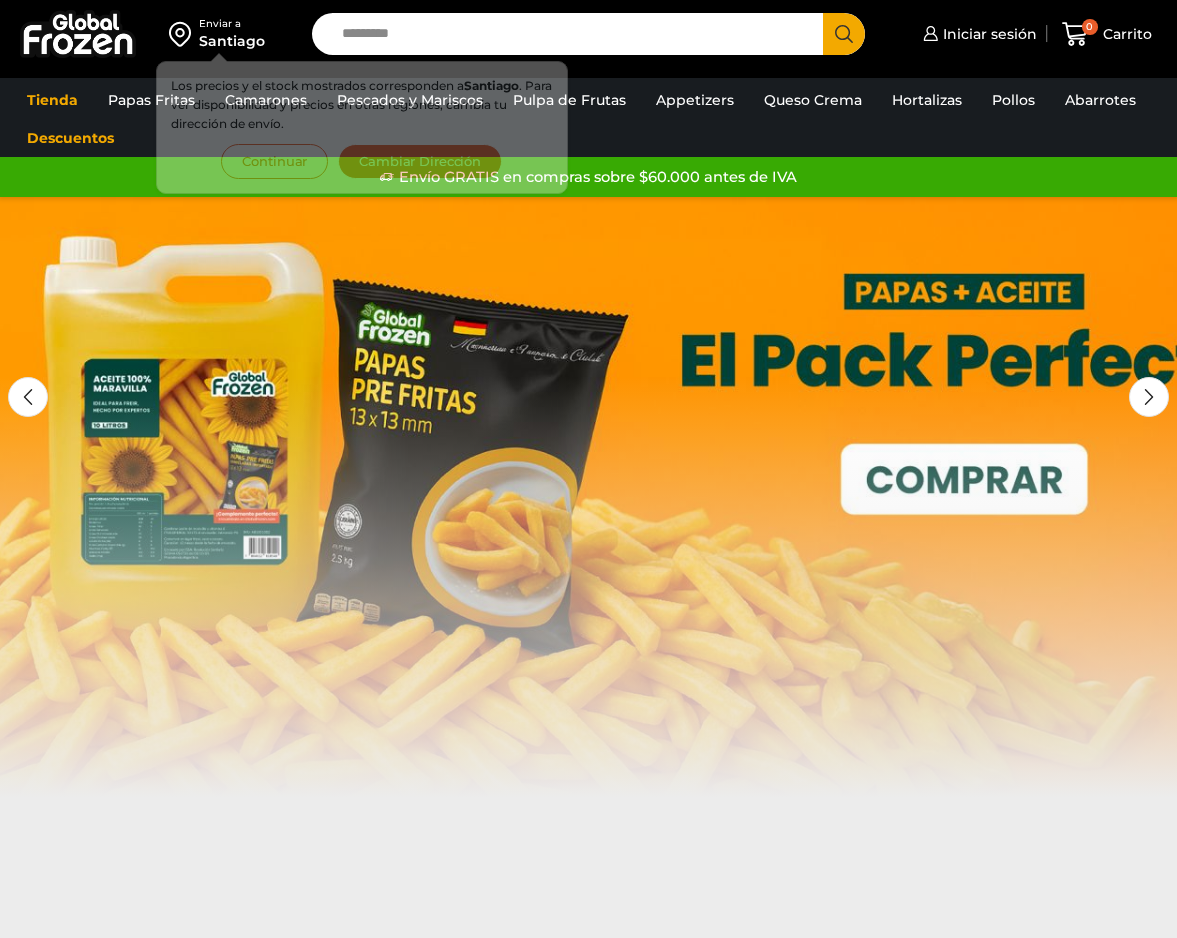 scroll, scrollTop: 0, scrollLeft: 0, axis: both 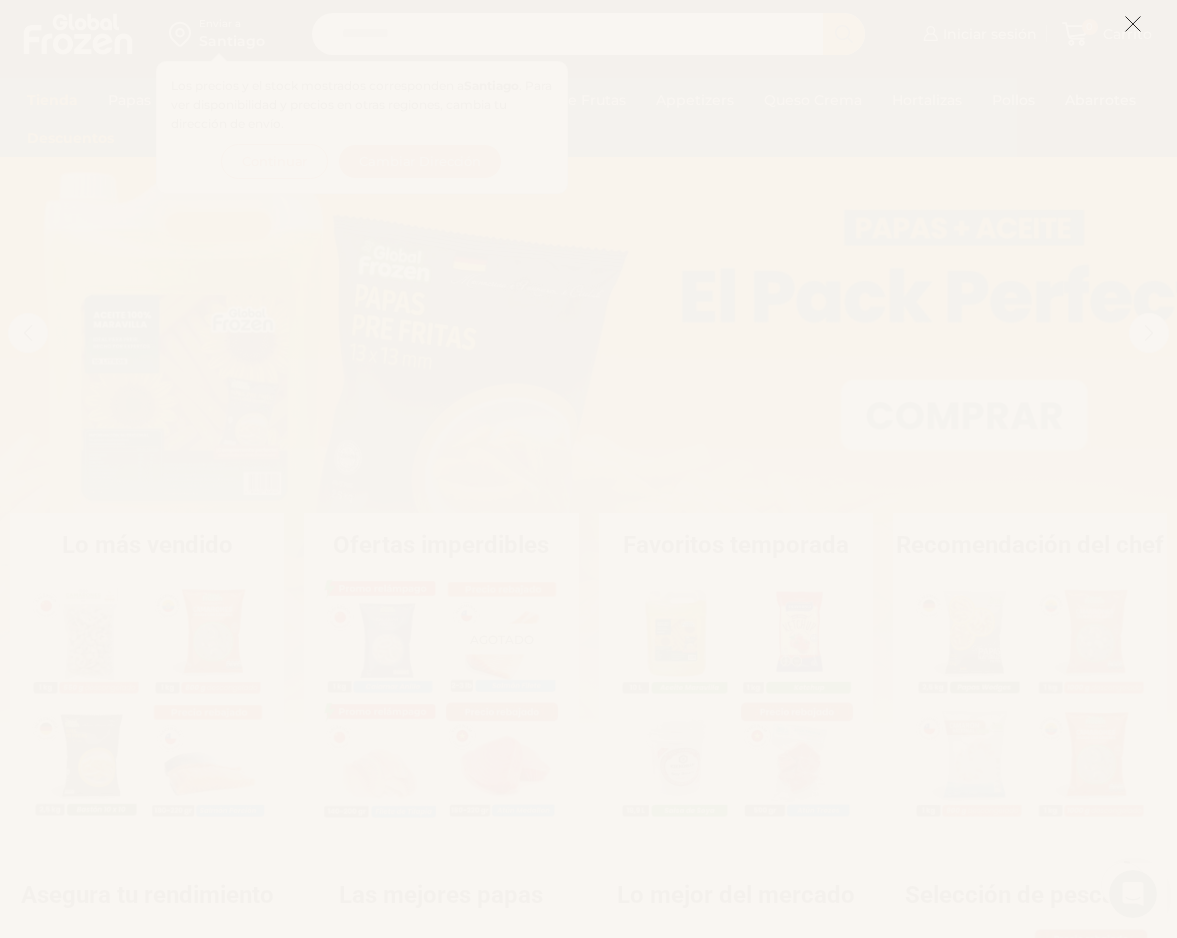 click 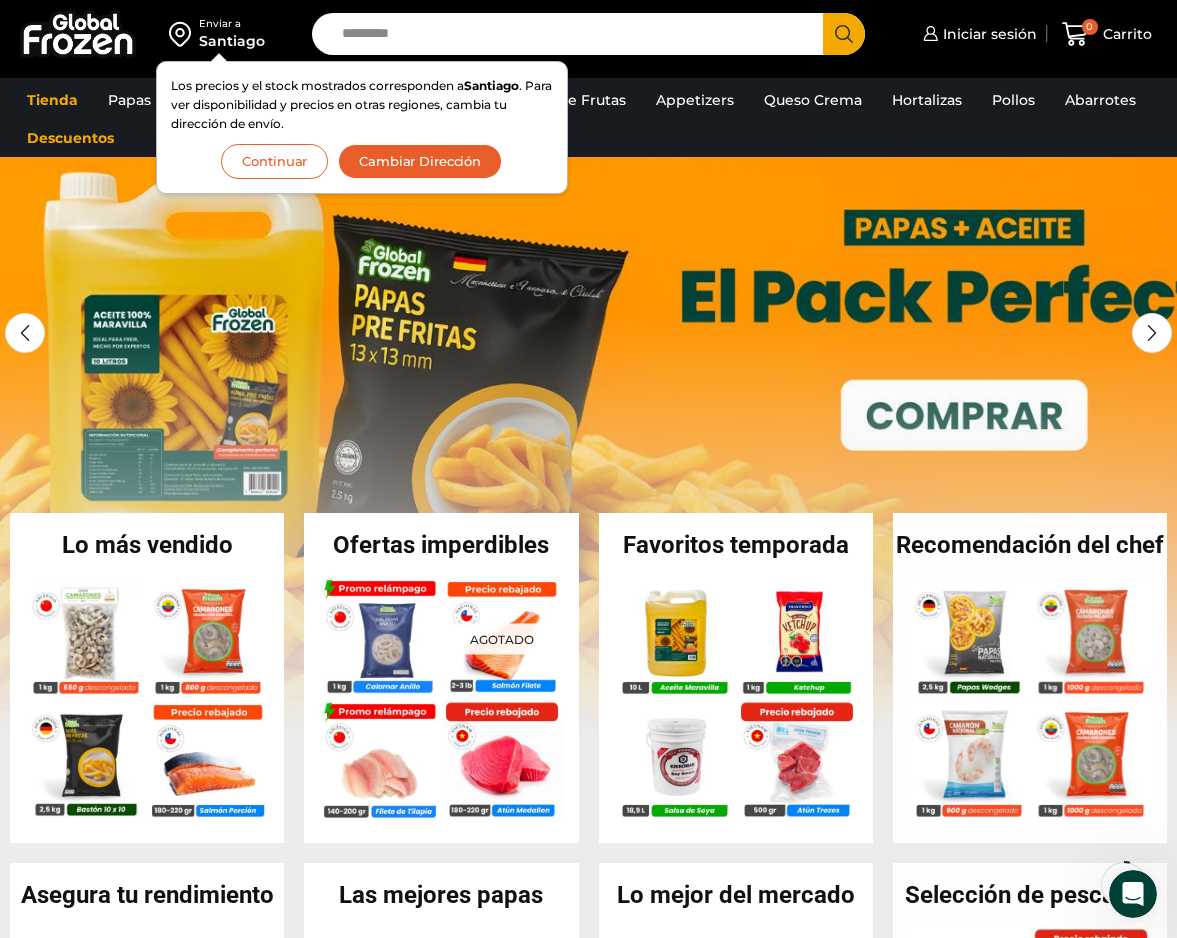 click at bounding box center (588, 433) 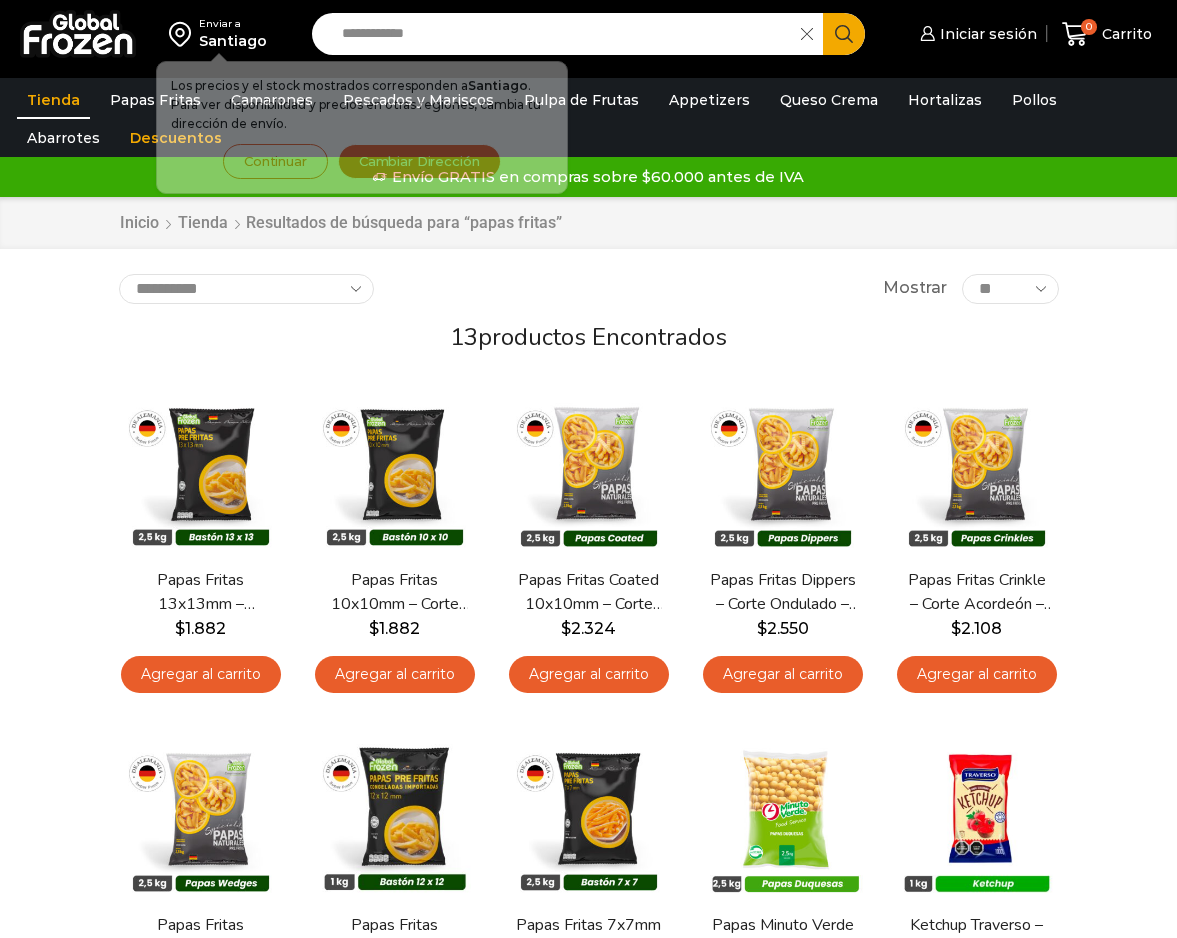 scroll, scrollTop: 0, scrollLeft: 0, axis: both 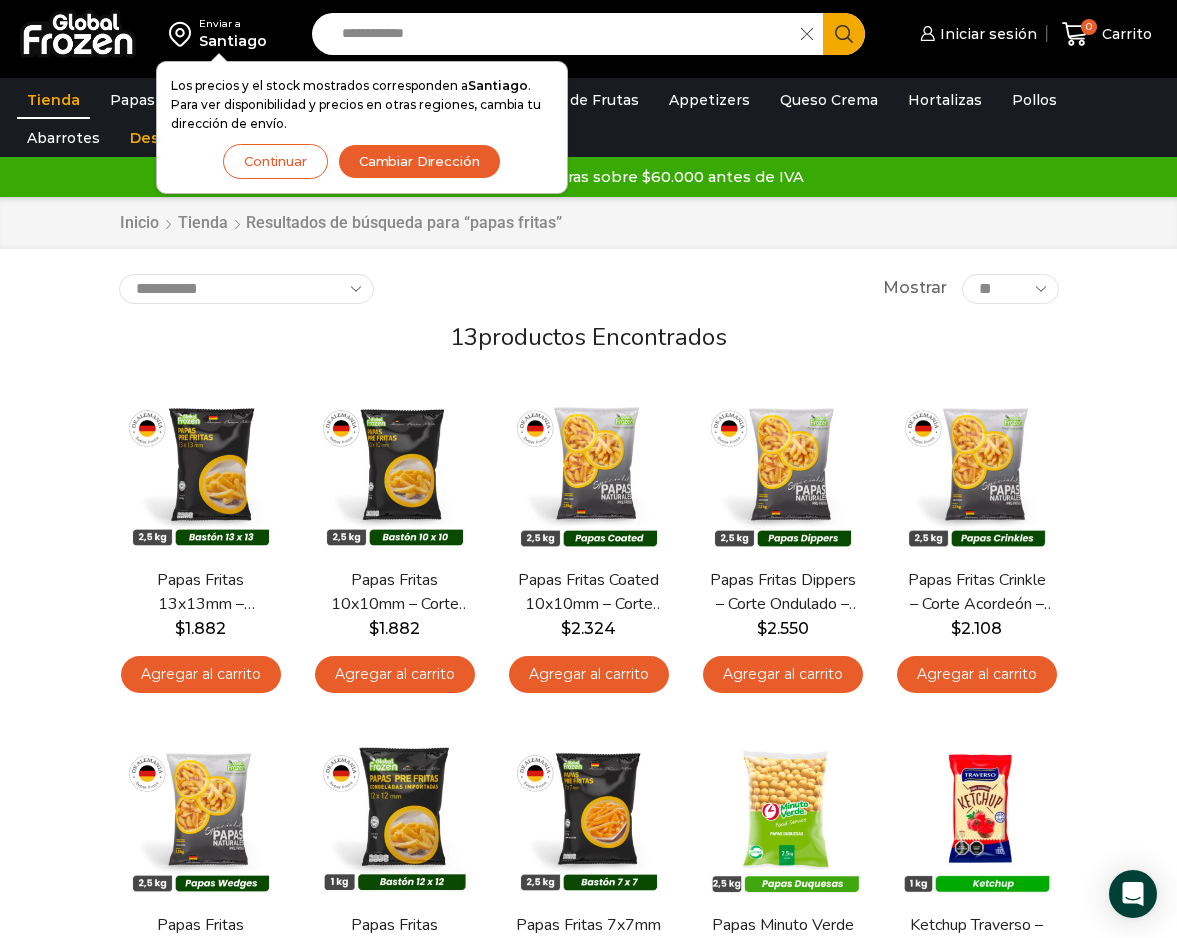 click on "Continuar" at bounding box center (275, 161) 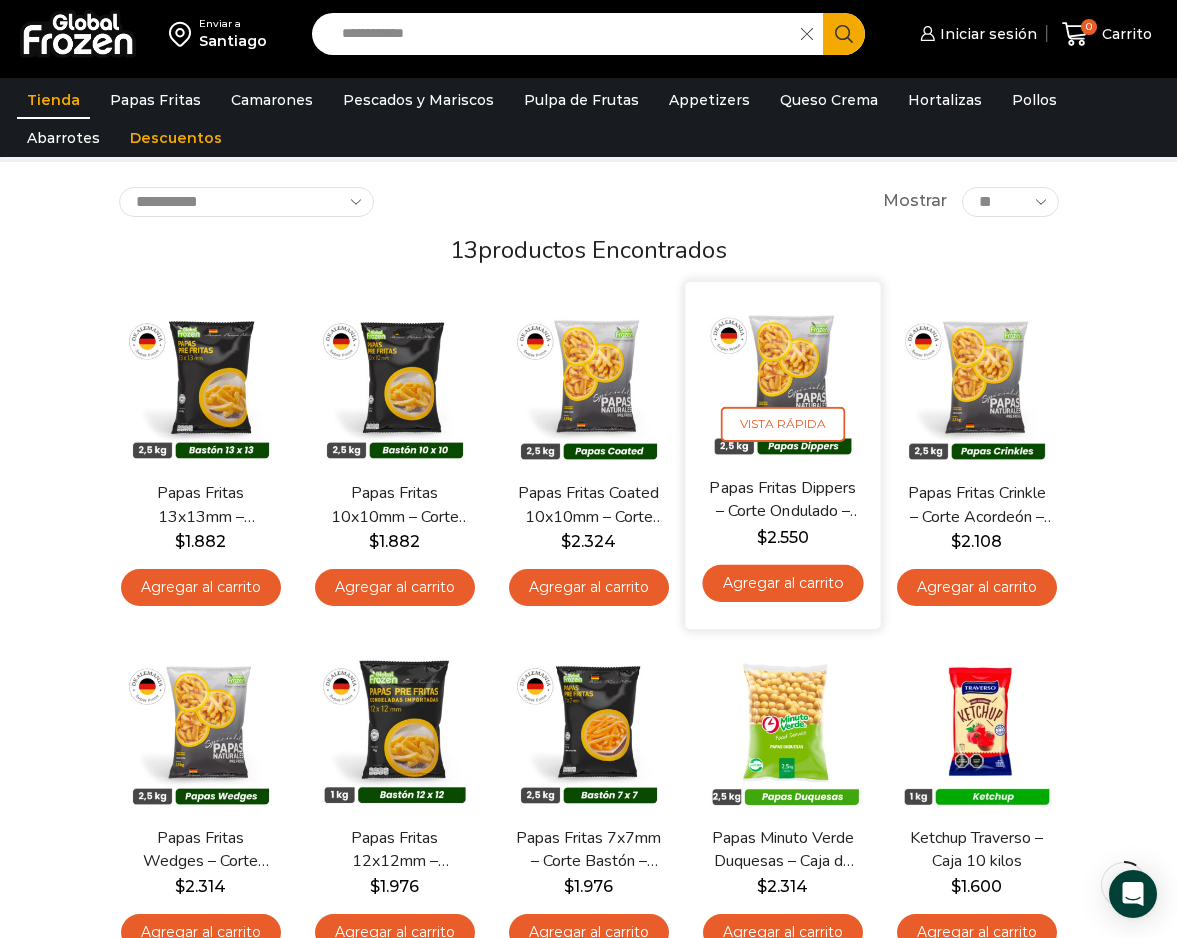 scroll, scrollTop: 99, scrollLeft: 0, axis: vertical 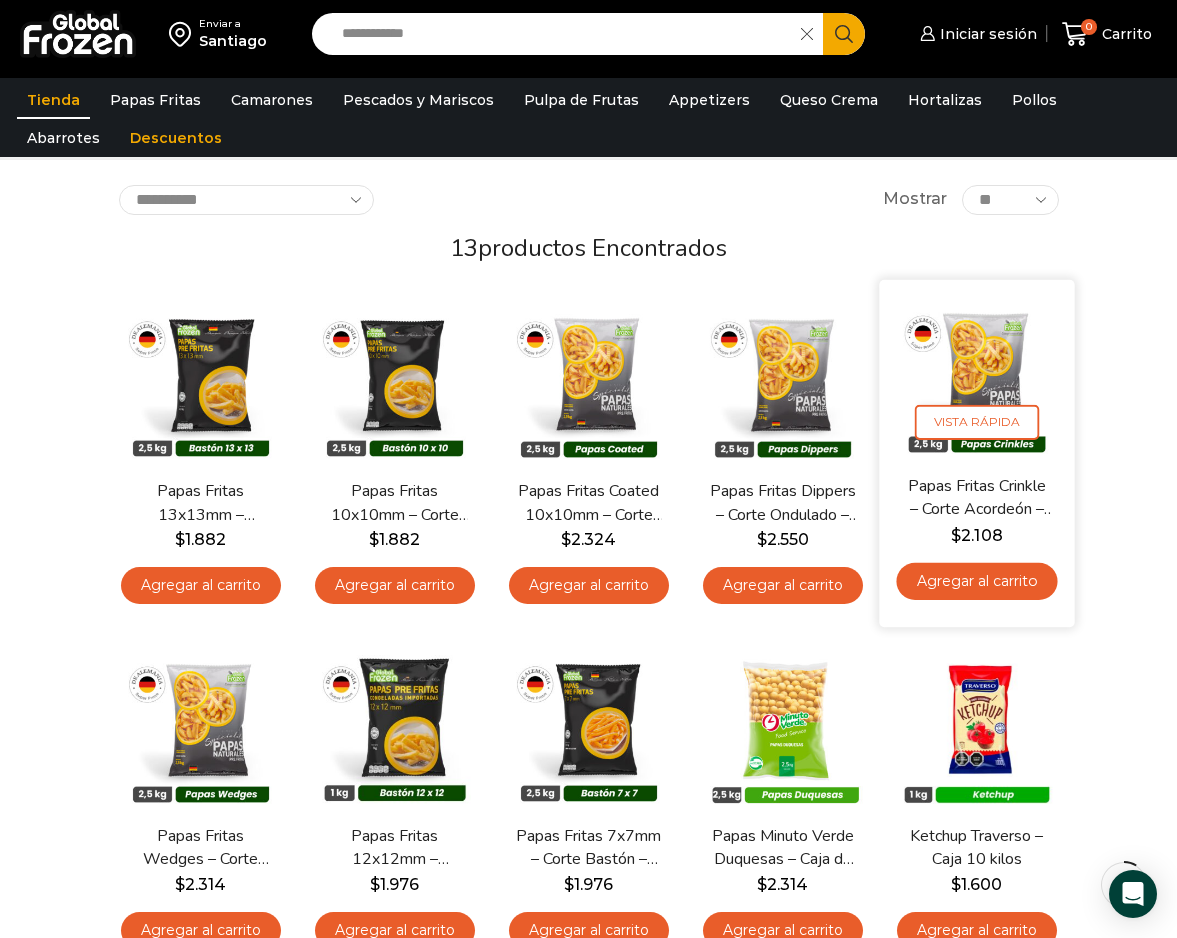 click at bounding box center [976, 377] 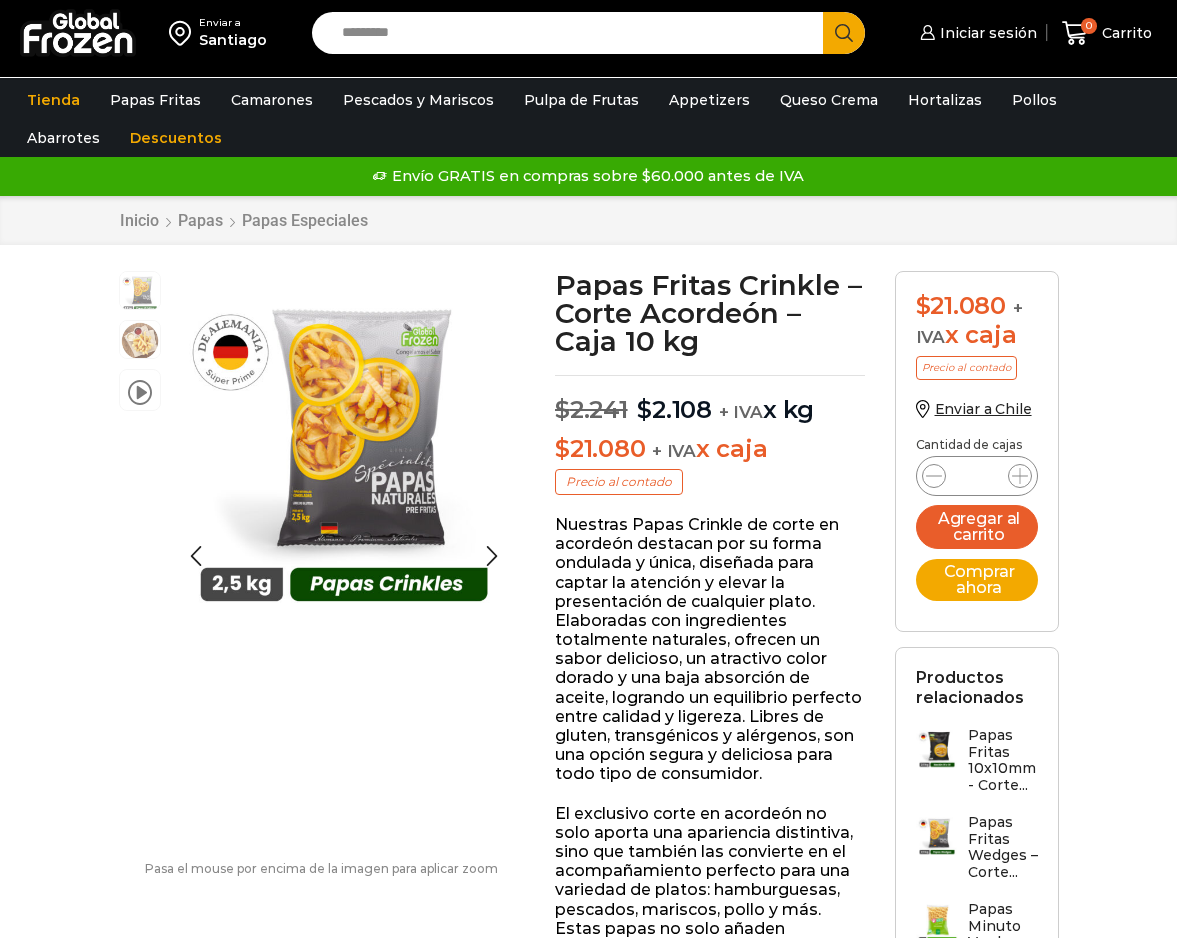 scroll, scrollTop: 1, scrollLeft: 0, axis: vertical 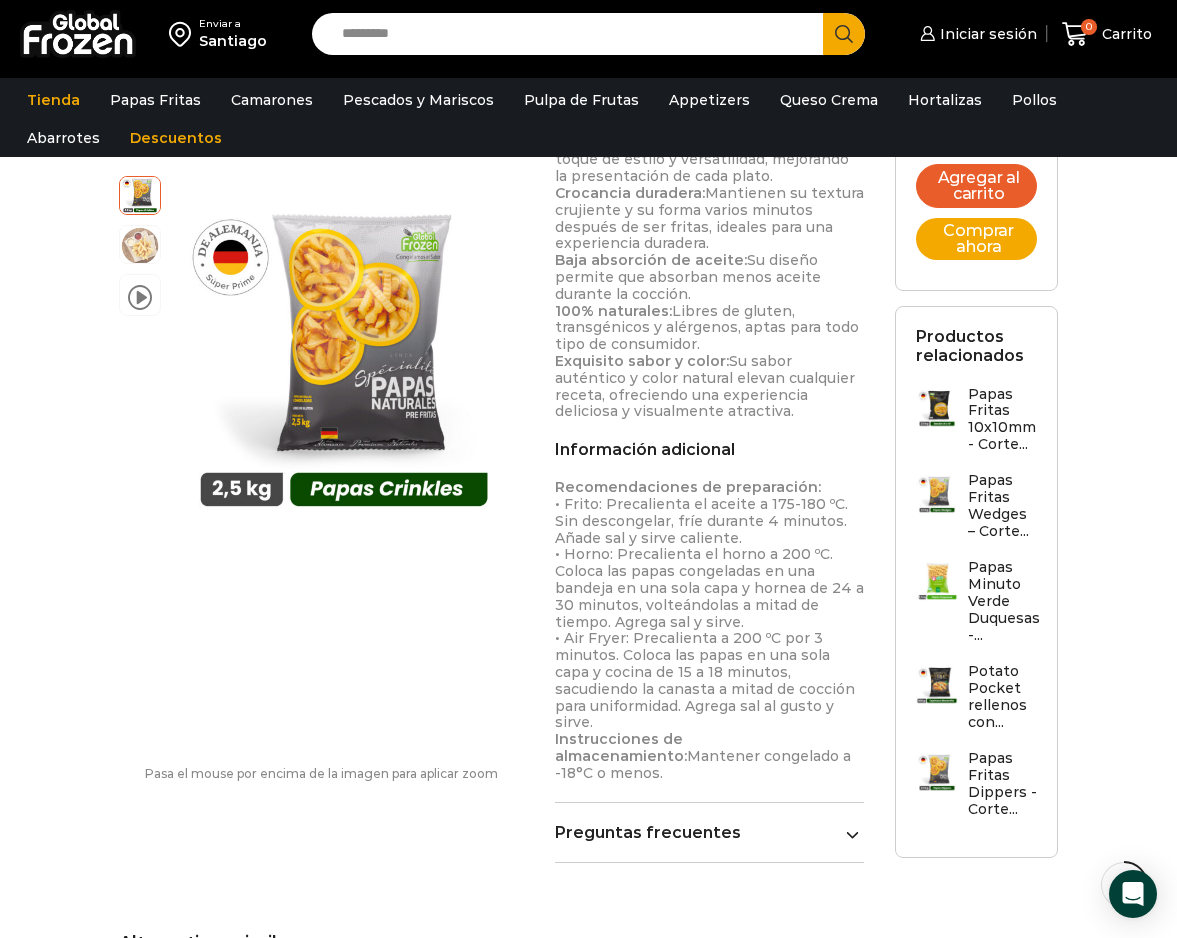 drag, startPoint x: 554, startPoint y: 468, endPoint x: 696, endPoint y: 556, distance: 167.05687 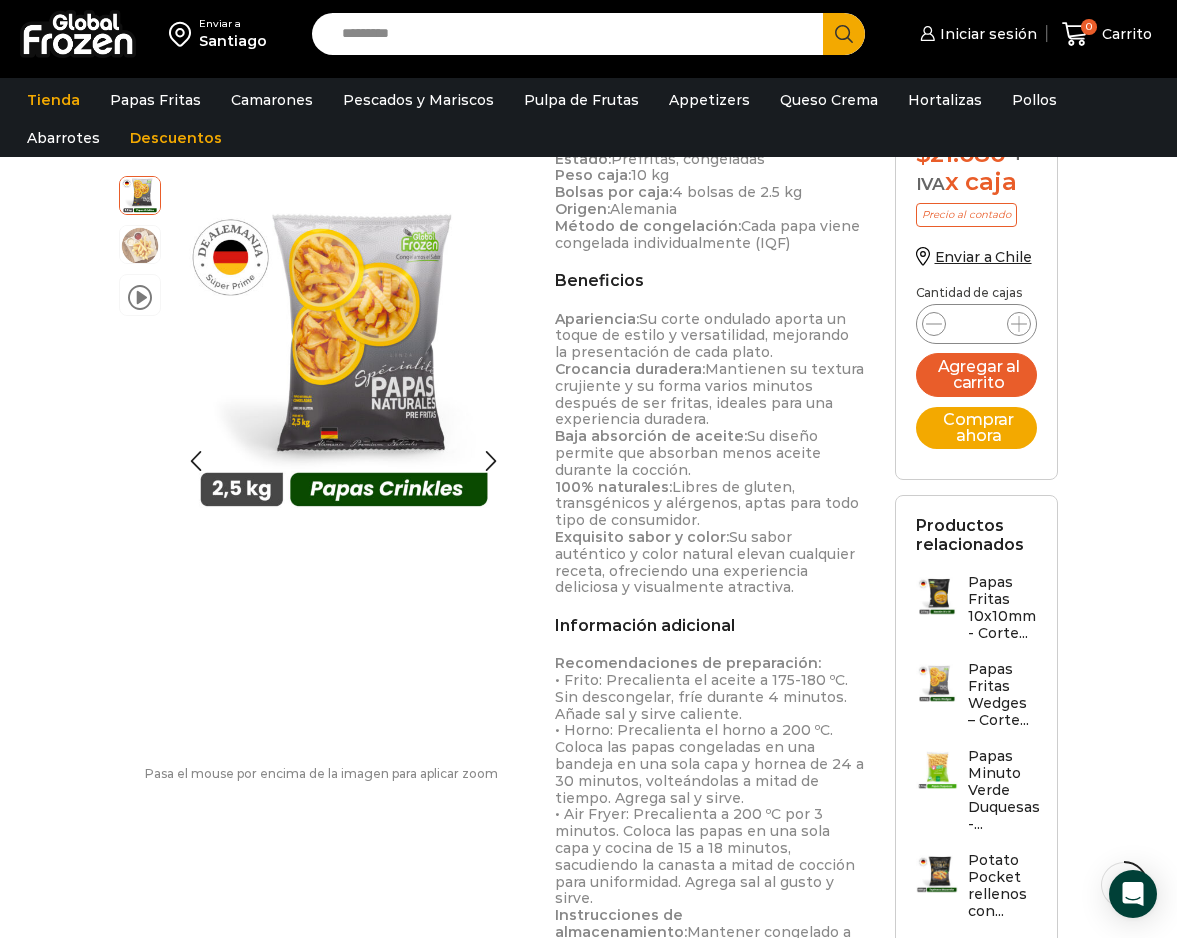 scroll, scrollTop: 1198, scrollLeft: 0, axis: vertical 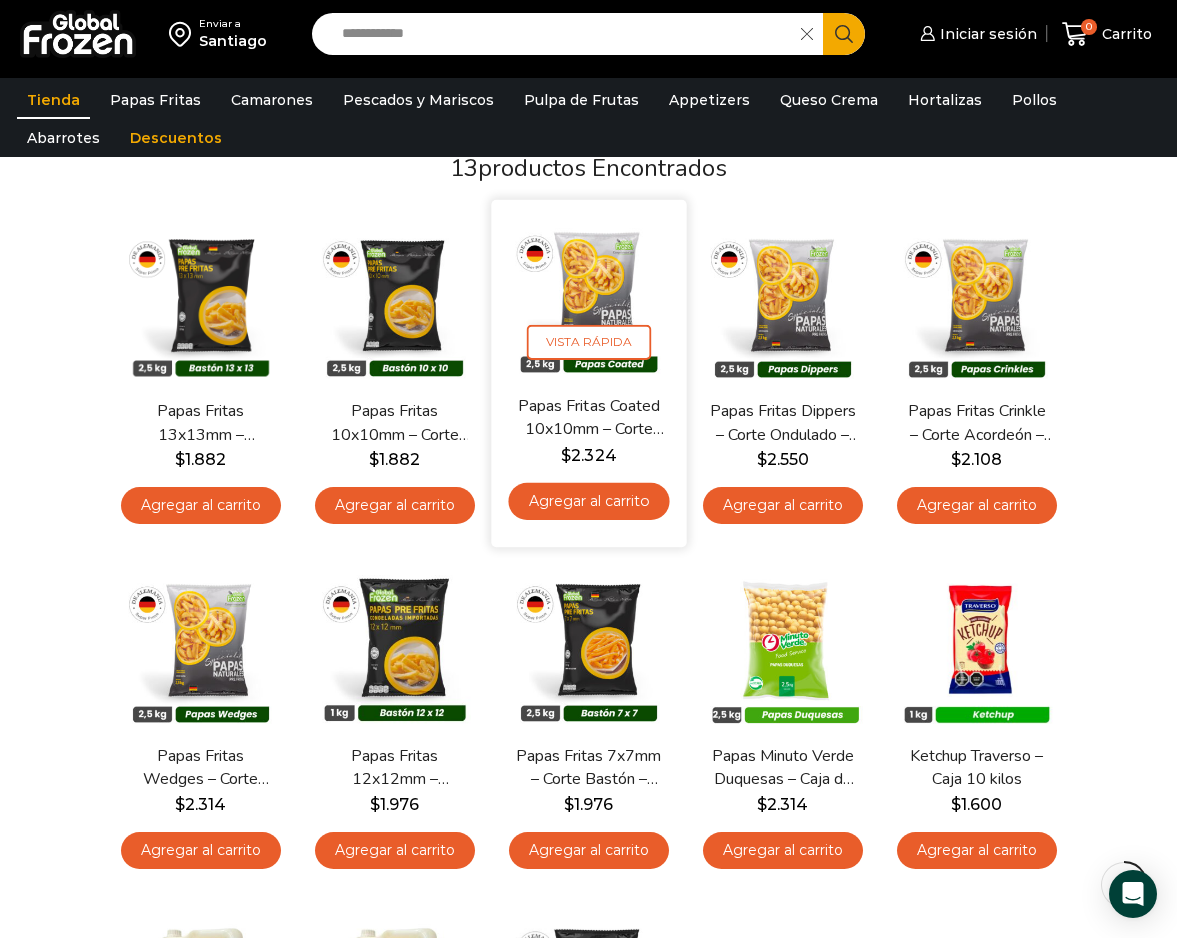 click at bounding box center (588, 297) 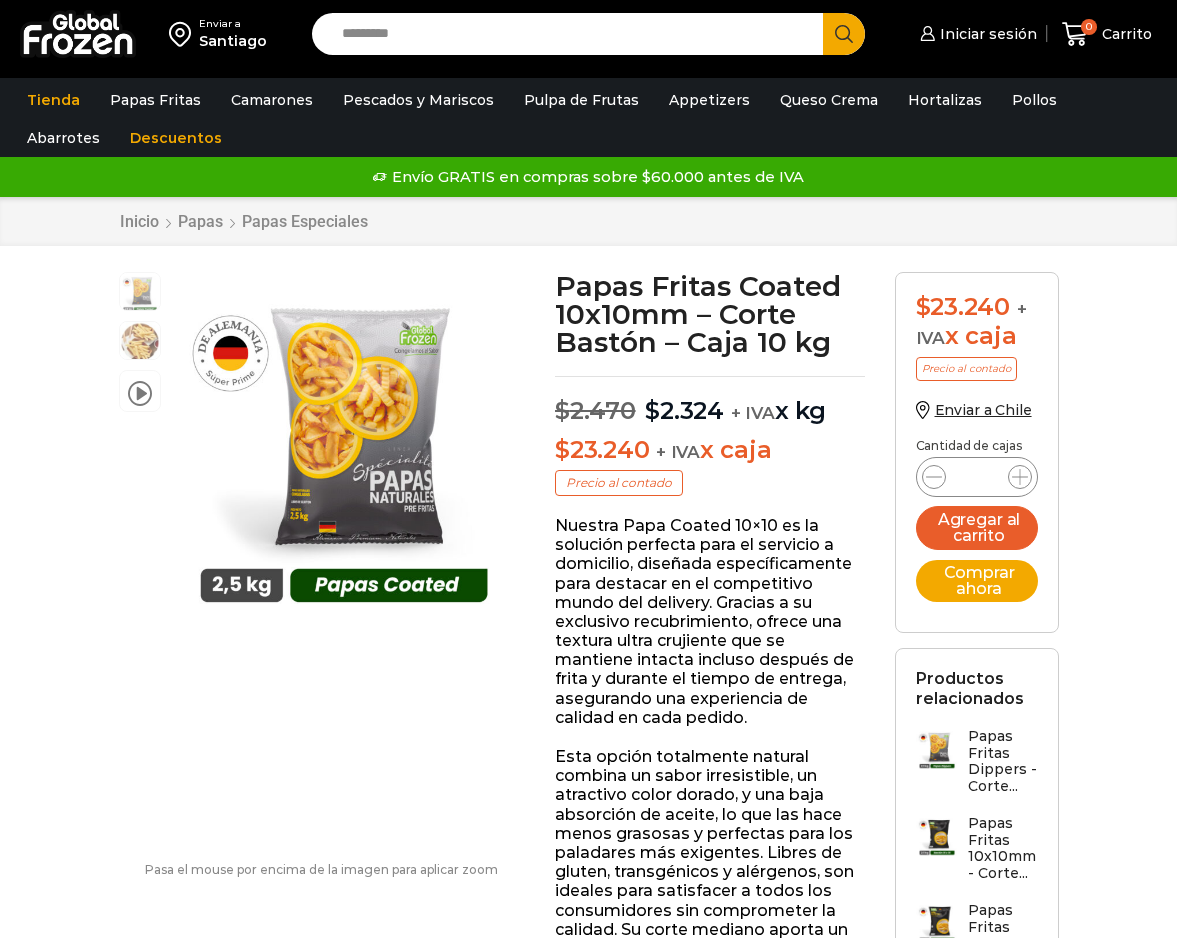 scroll, scrollTop: 1, scrollLeft: 0, axis: vertical 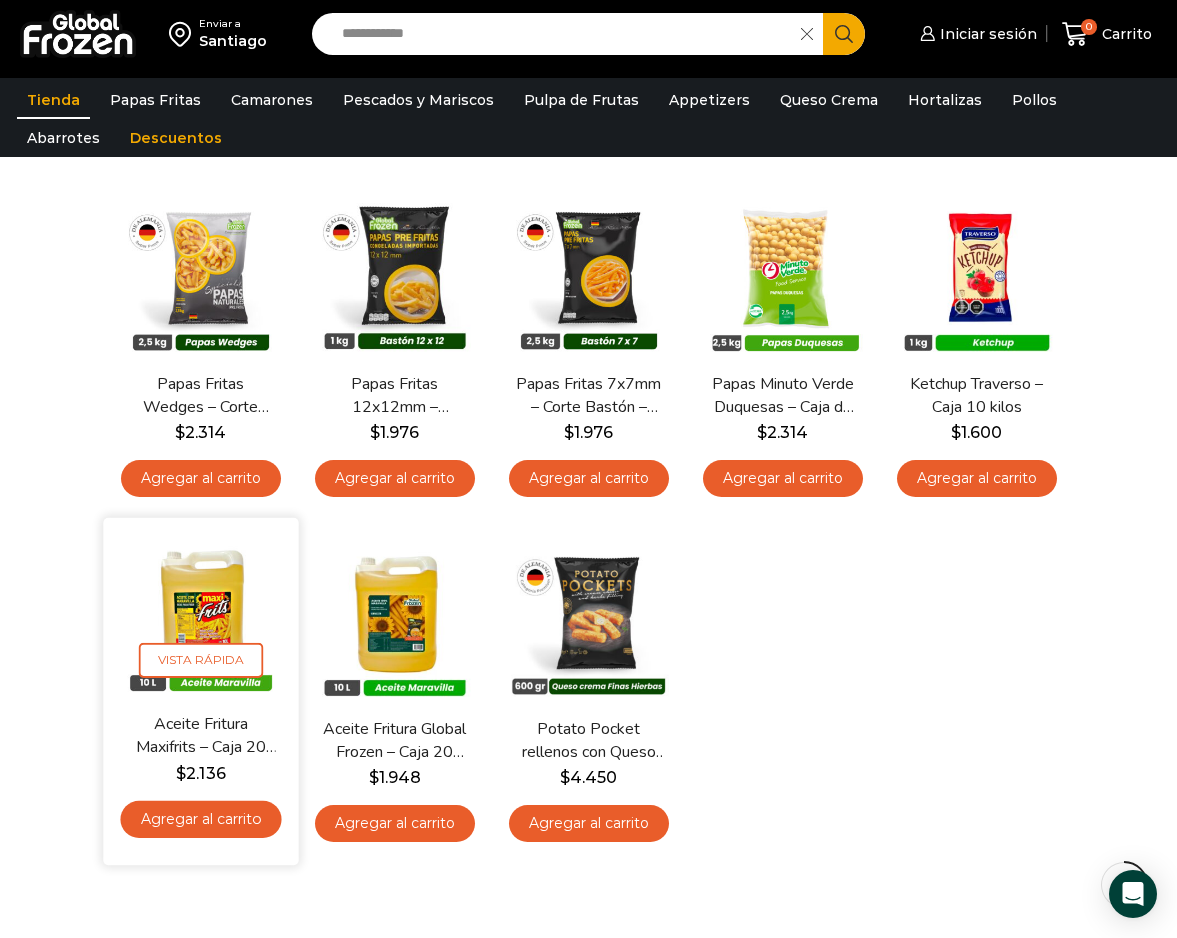 click at bounding box center (200, 615) 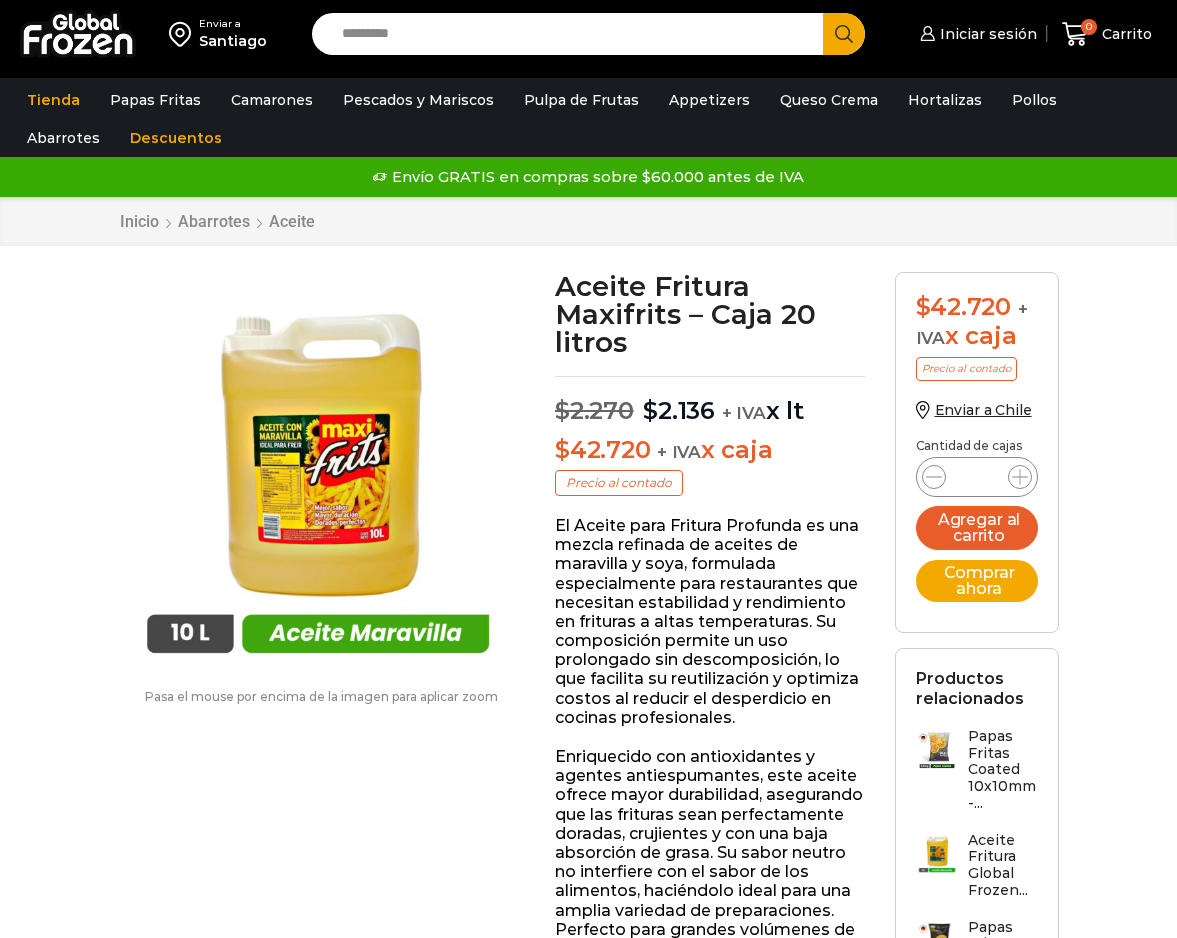 scroll, scrollTop: 1, scrollLeft: 0, axis: vertical 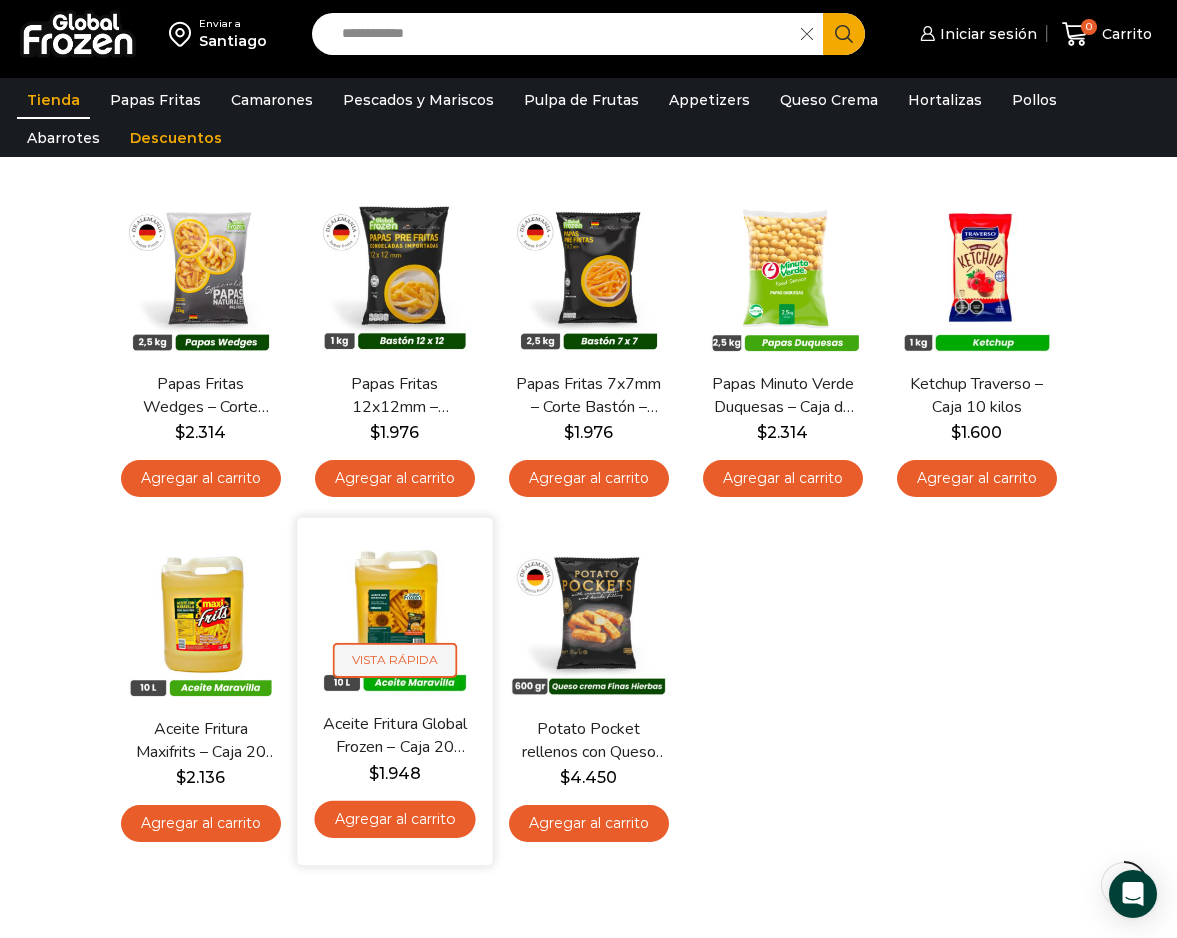 click on "Vista Rápida" at bounding box center (394, 660) 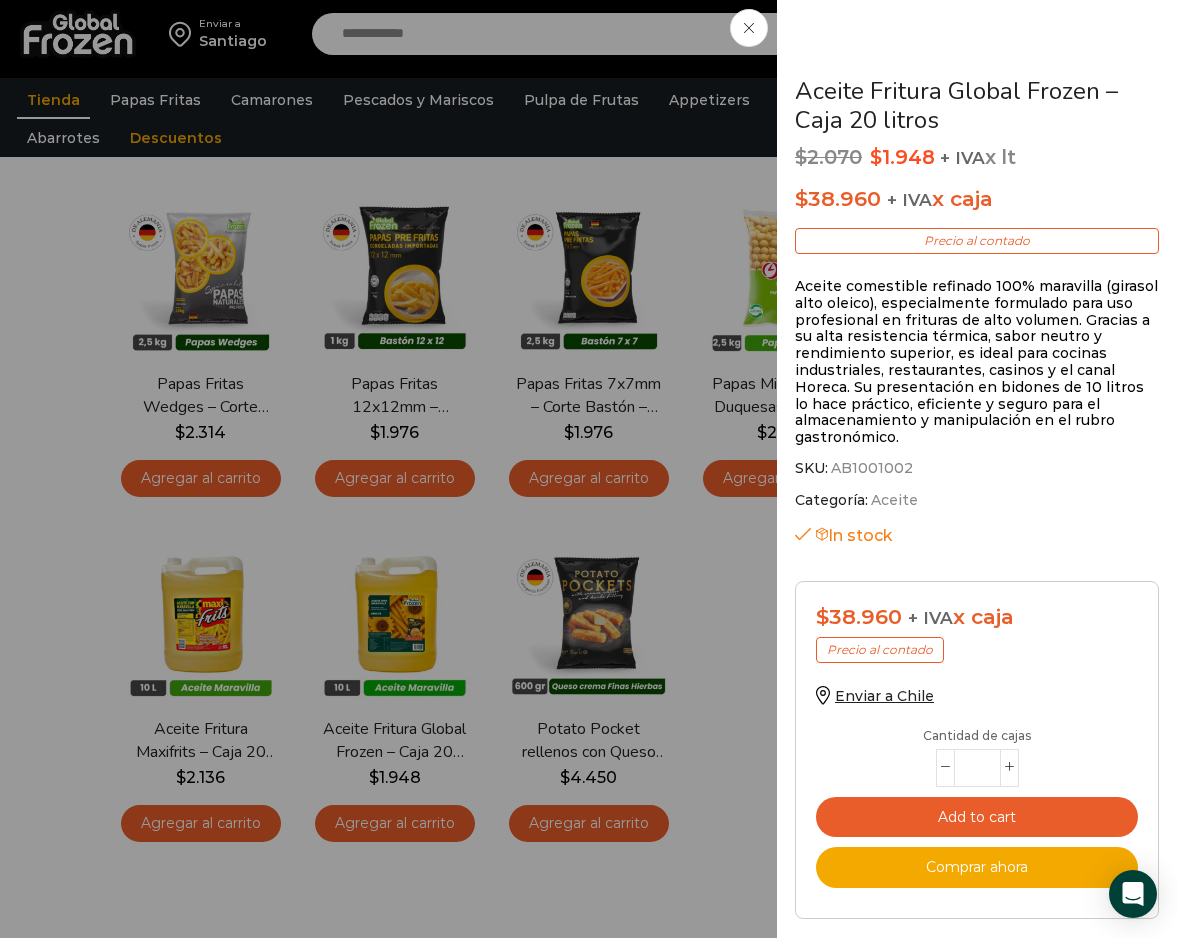 scroll, scrollTop: 485, scrollLeft: 0, axis: vertical 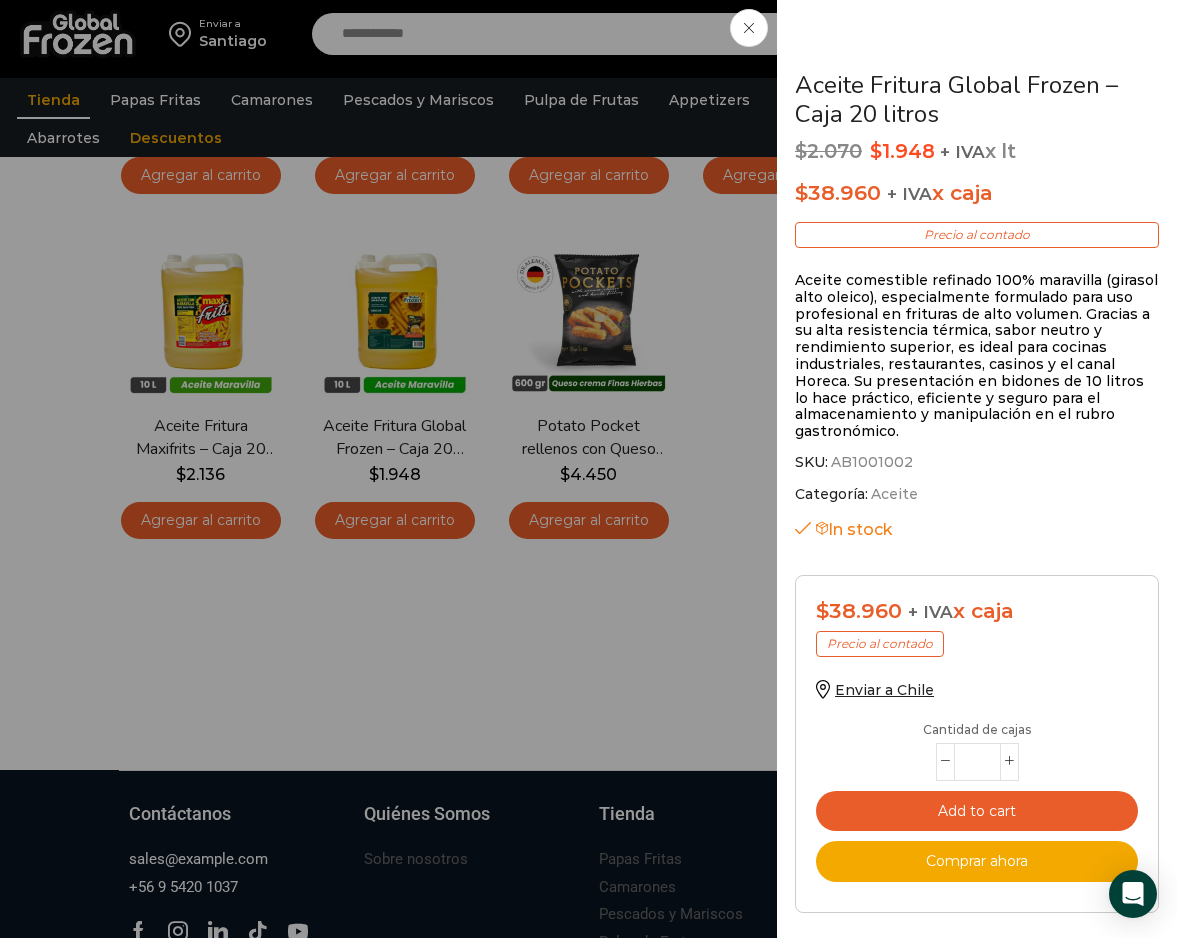 click on "SKU:  AB1001002" at bounding box center (977, 462) 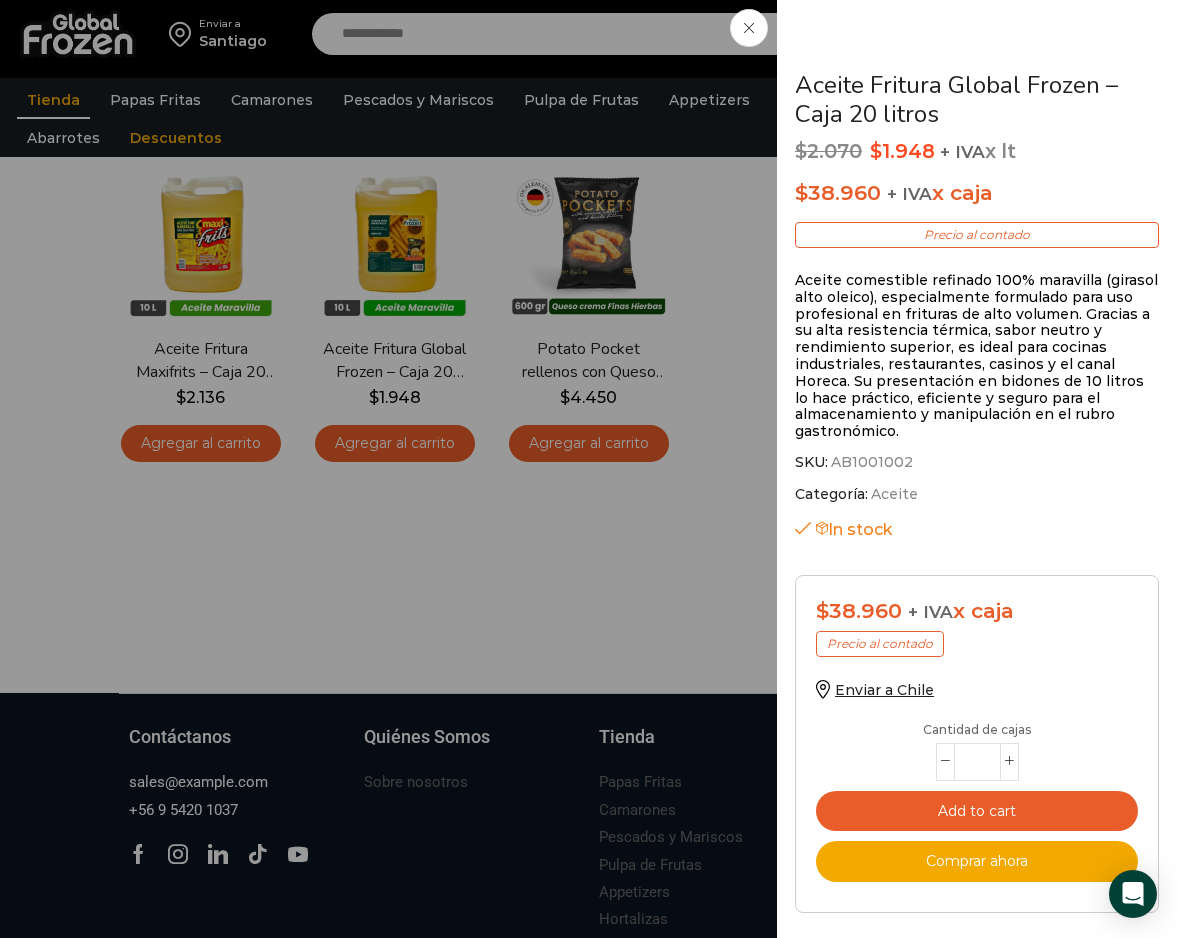 scroll, scrollTop: 932, scrollLeft: 0, axis: vertical 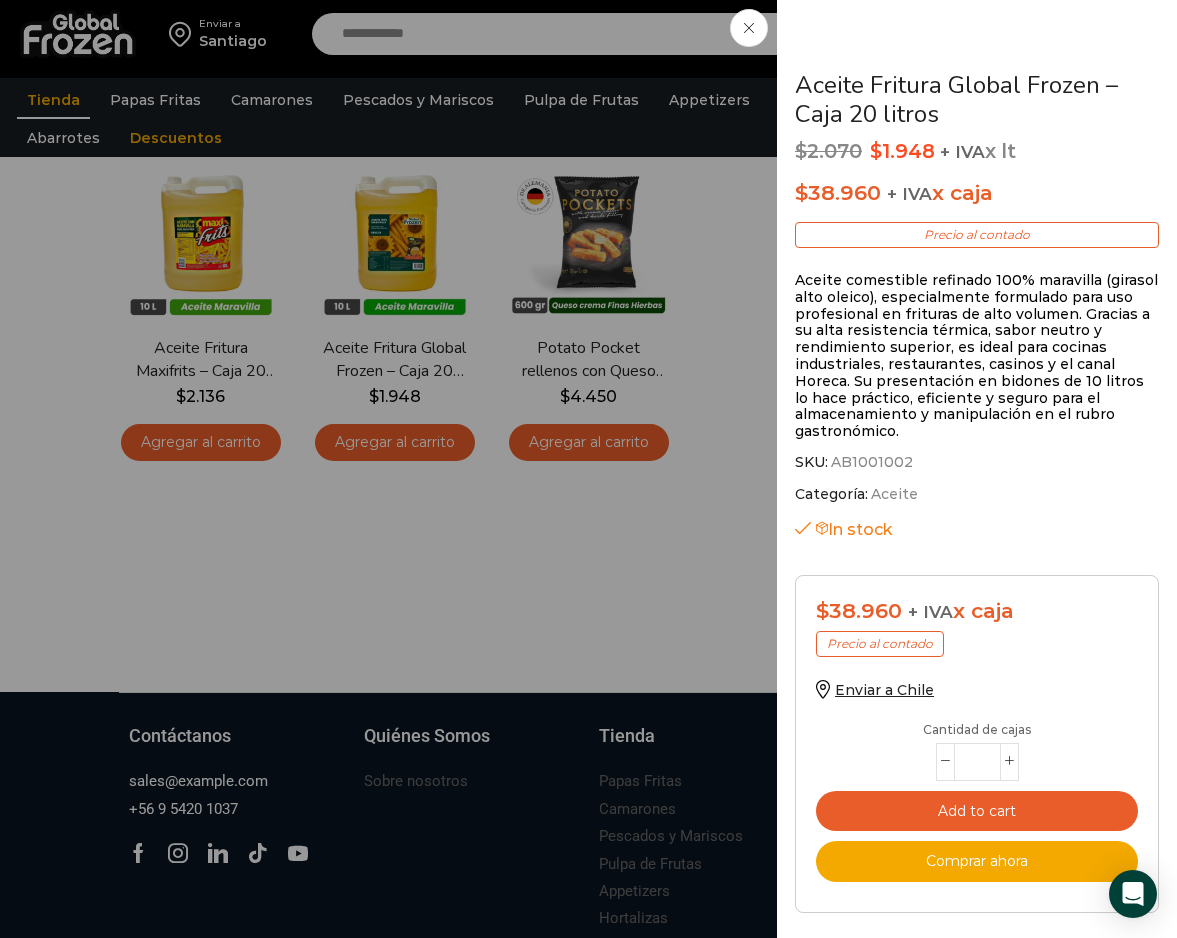 click on "Aceite Fritura Global Frozen – Caja 20 litros
$ 2.070   Original price was: $2.070. $ 1.948 Current price is: $1.948.   + IVA  x lt
$ 38.960   + IVA  x caja
Precio al contado
Aceite comestible refinado 100% maravilla (girasol alto oleico), especialmente formulado para uso profesional en frituras de alto volumen. Gracias a su alta resistencia térmica, sabor neutro y rendimiento superior, es ideal para cocinas industriales, restaurantes, casinos y el canal Horeca. Su presentación en bidones de 10 litros lo hace práctico, eficiente y seguro para el almacenamiento y manipulación en el rubro gastronómico.
$" at bounding box center [588, -932] 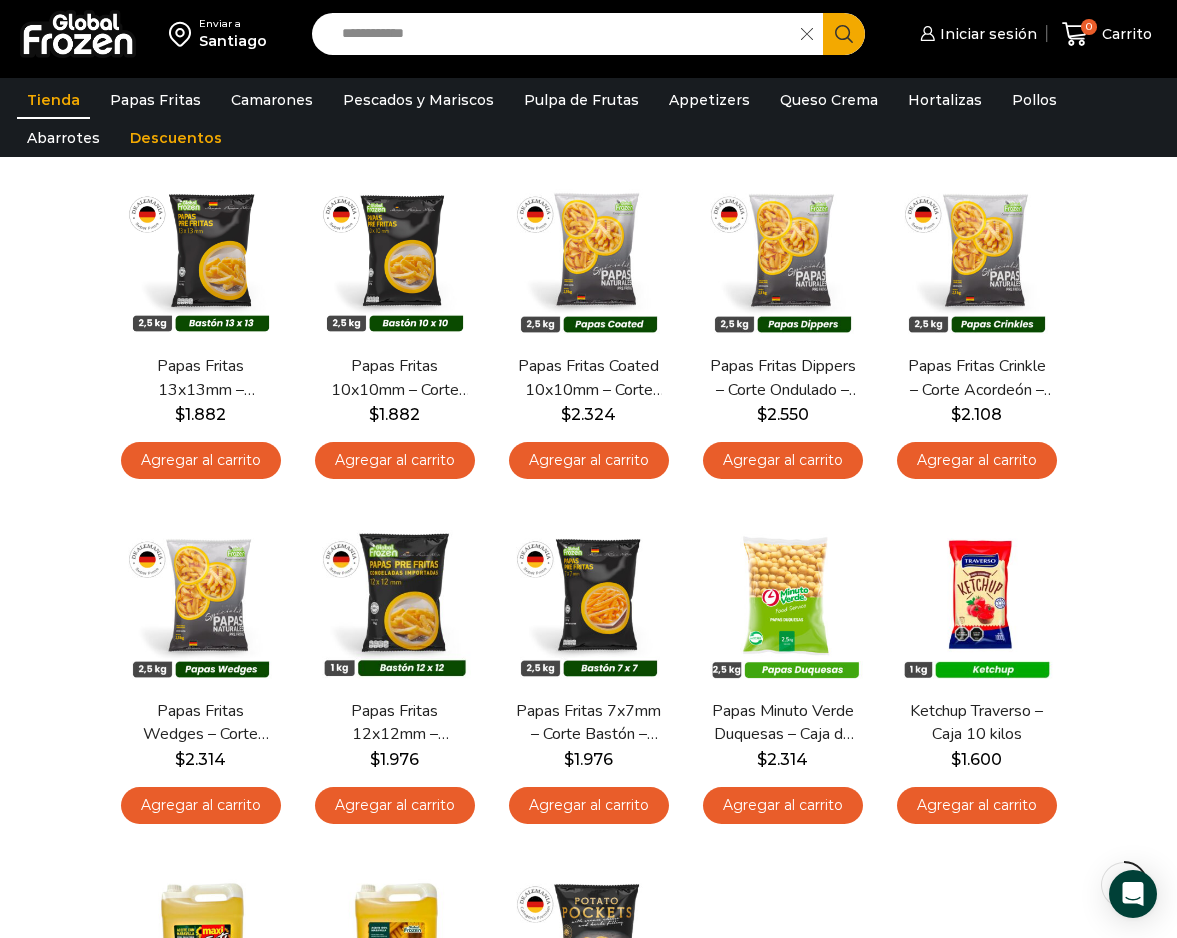 scroll, scrollTop: 186, scrollLeft: 0, axis: vertical 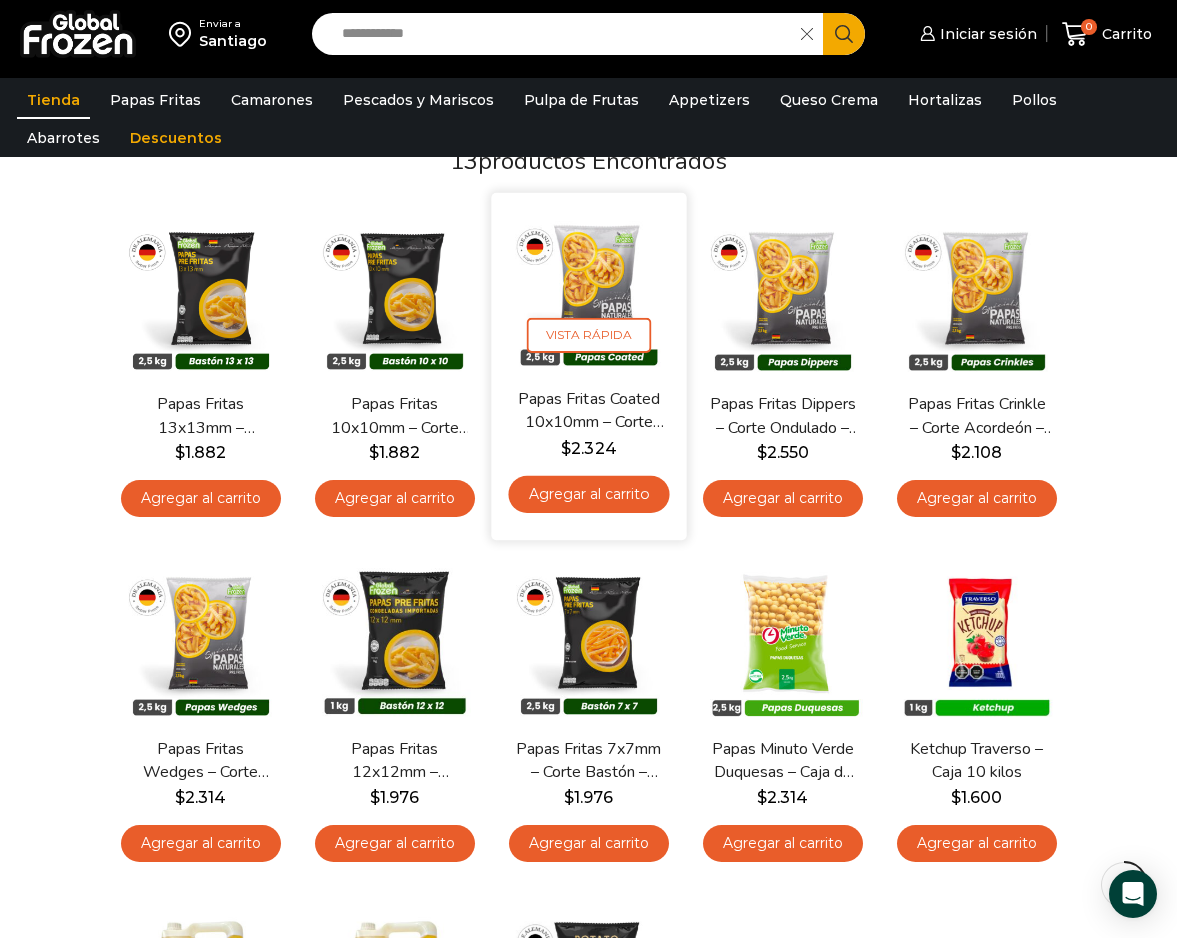 click at bounding box center [588, 290] 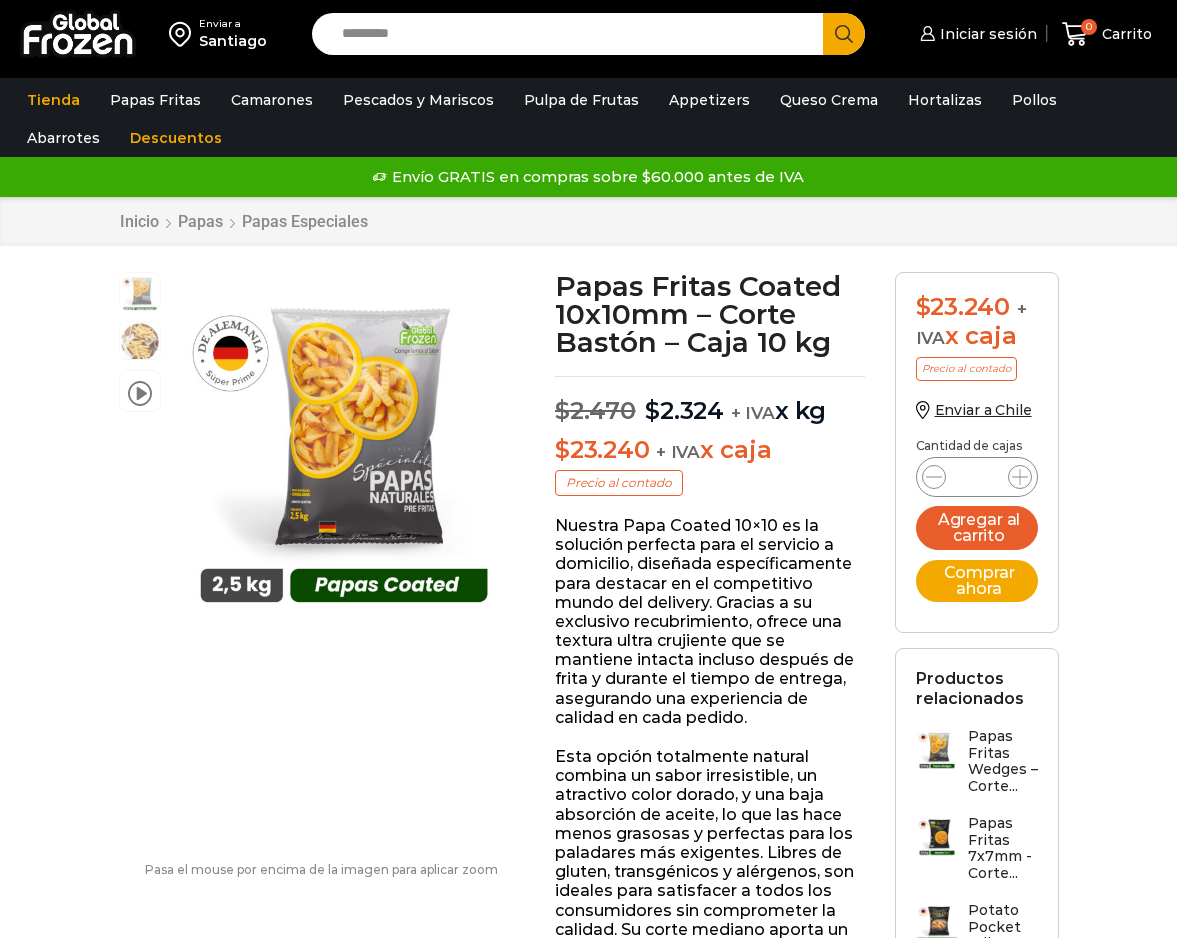 scroll, scrollTop: 1, scrollLeft: 0, axis: vertical 